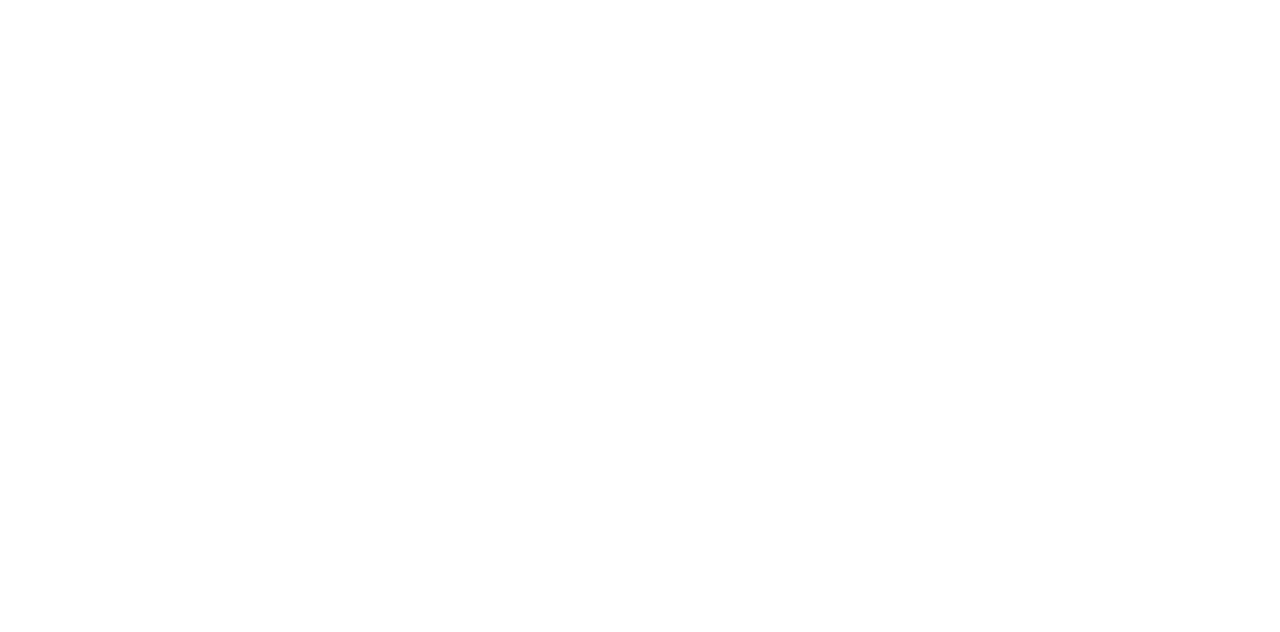 scroll, scrollTop: 0, scrollLeft: 0, axis: both 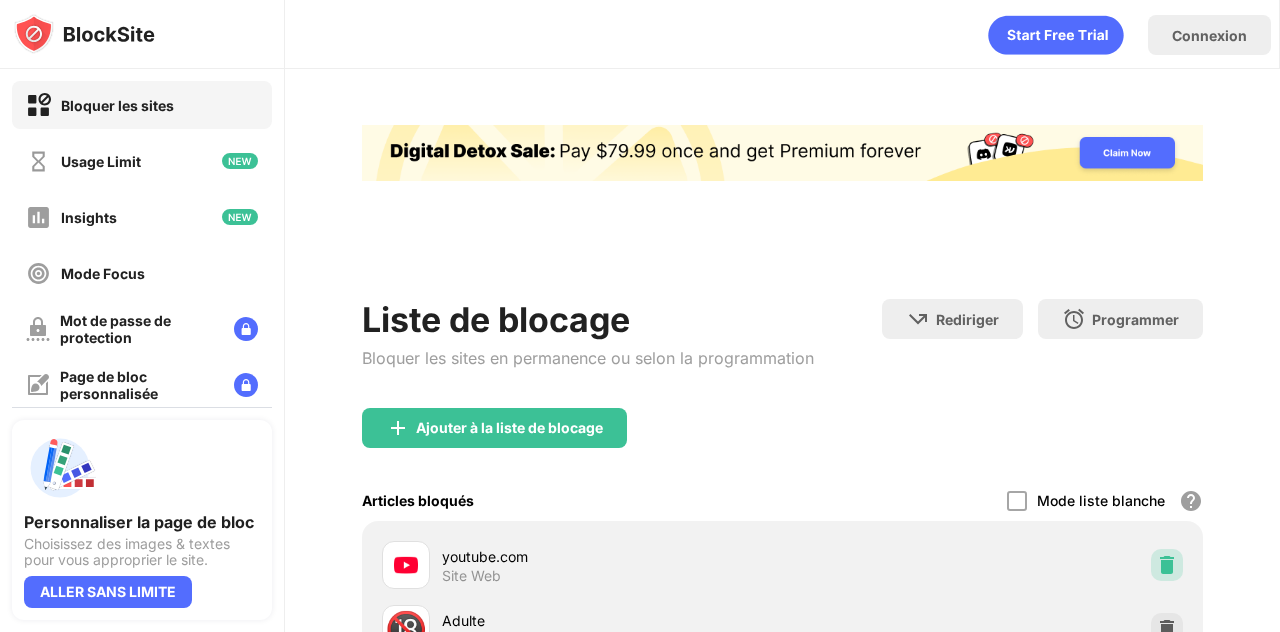 click at bounding box center [1167, 565] 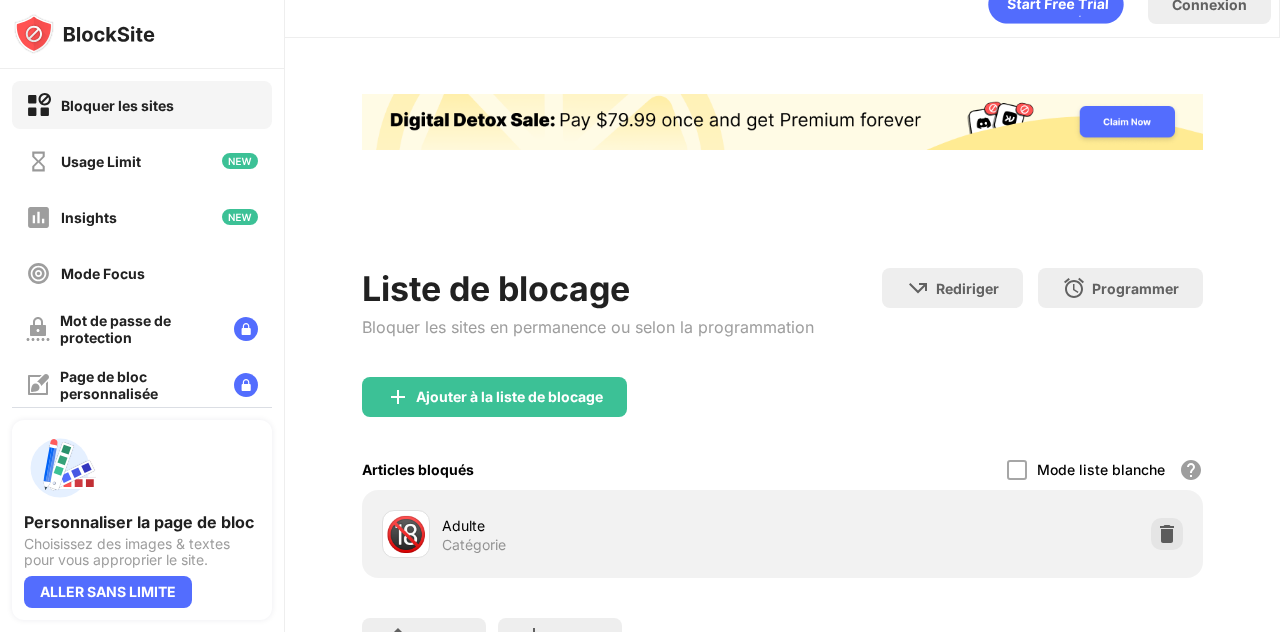 scroll, scrollTop: 25, scrollLeft: 0, axis: vertical 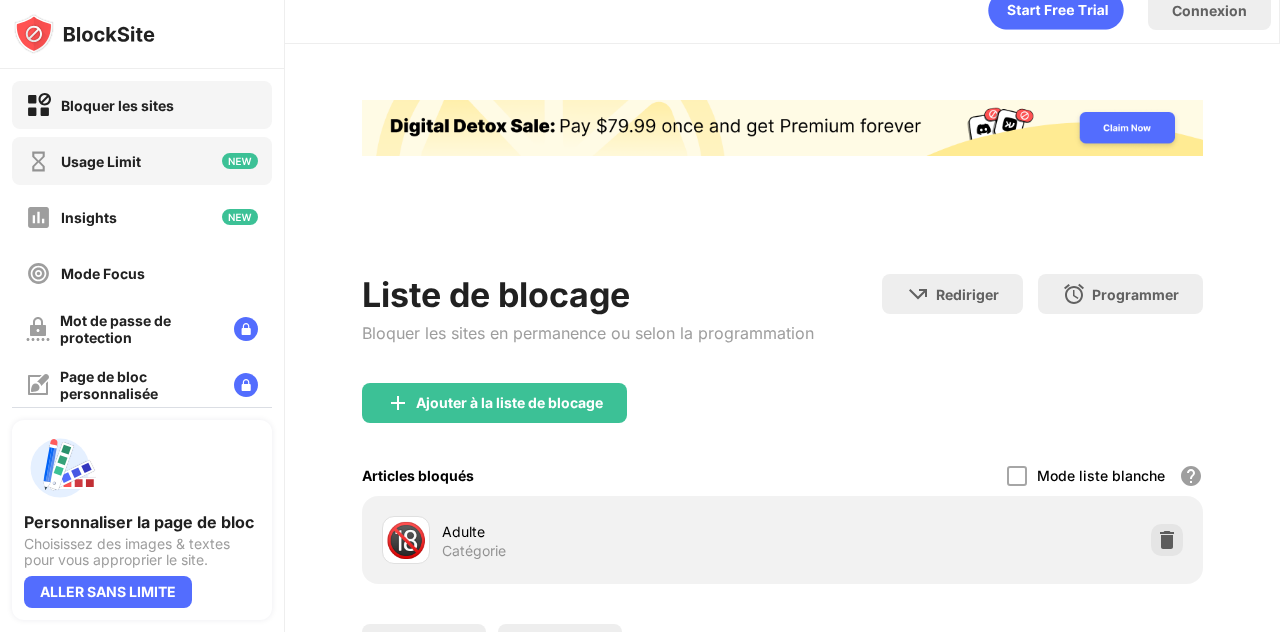 click on "Usage Limit" at bounding box center [142, 161] 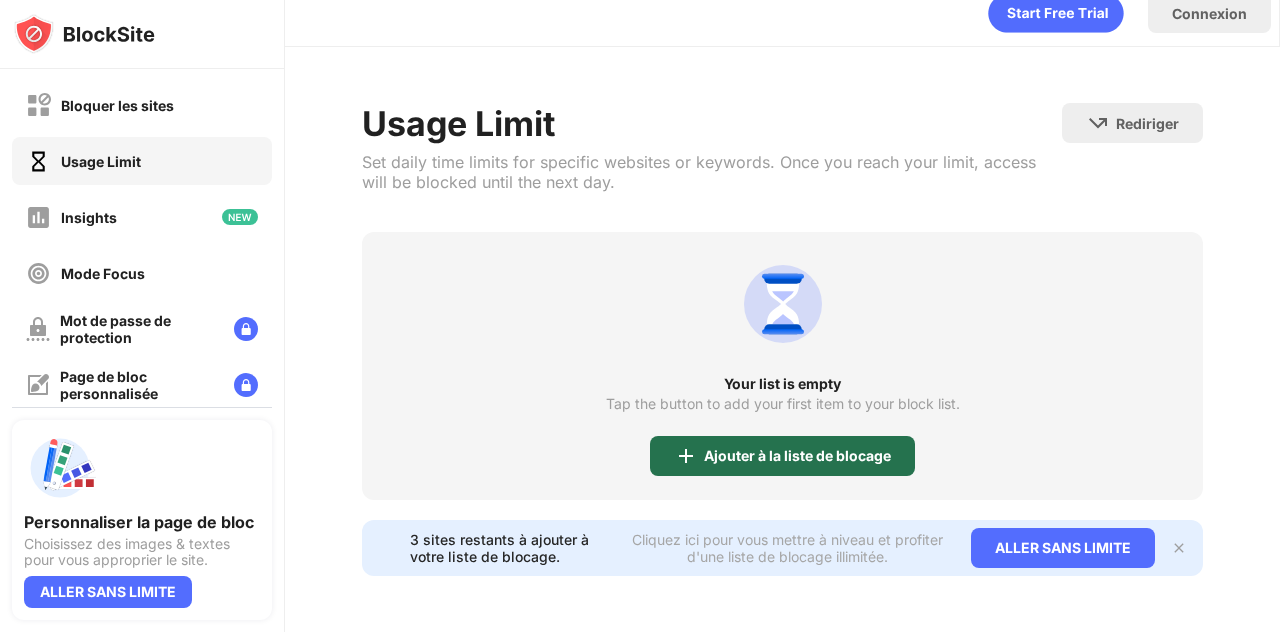 click at bounding box center (686, 456) 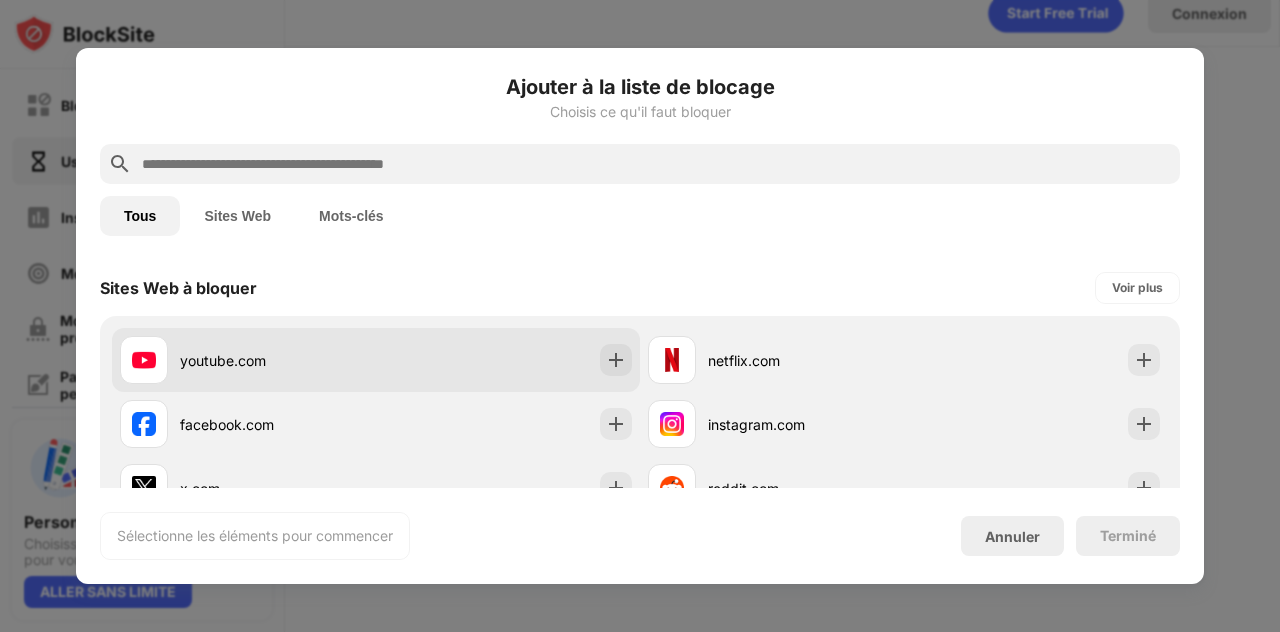 click on "youtube.com" at bounding box center (376, 360) 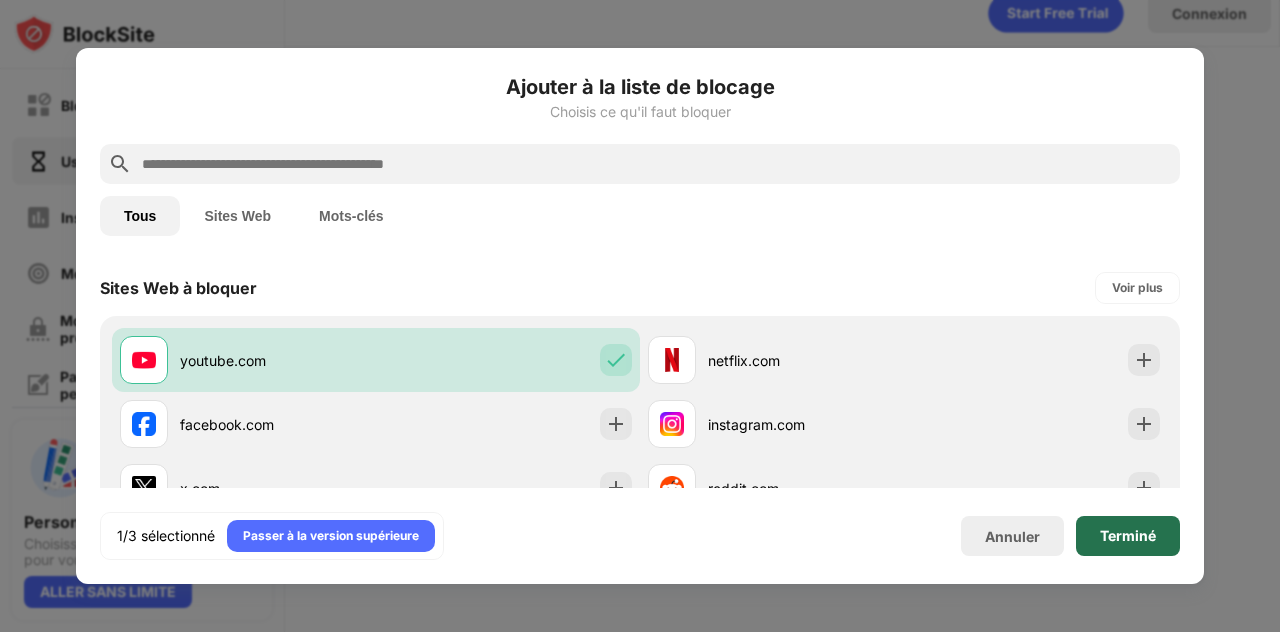 click on "Terminé" at bounding box center [1128, 536] 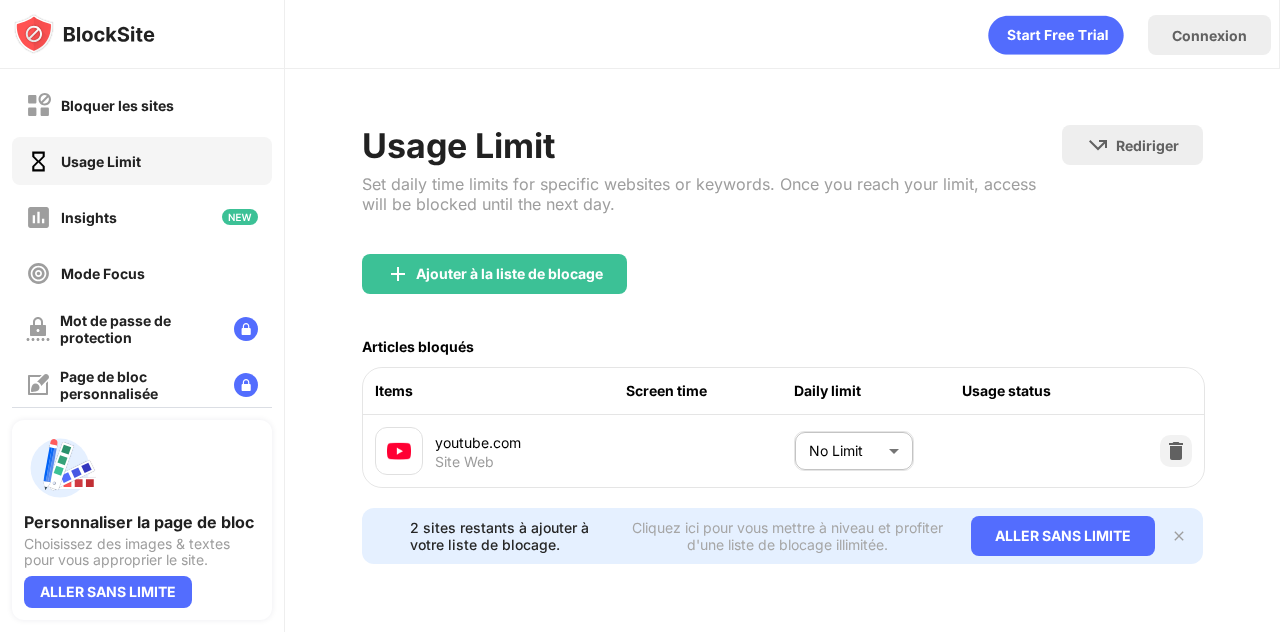 scroll, scrollTop: 0, scrollLeft: 0, axis: both 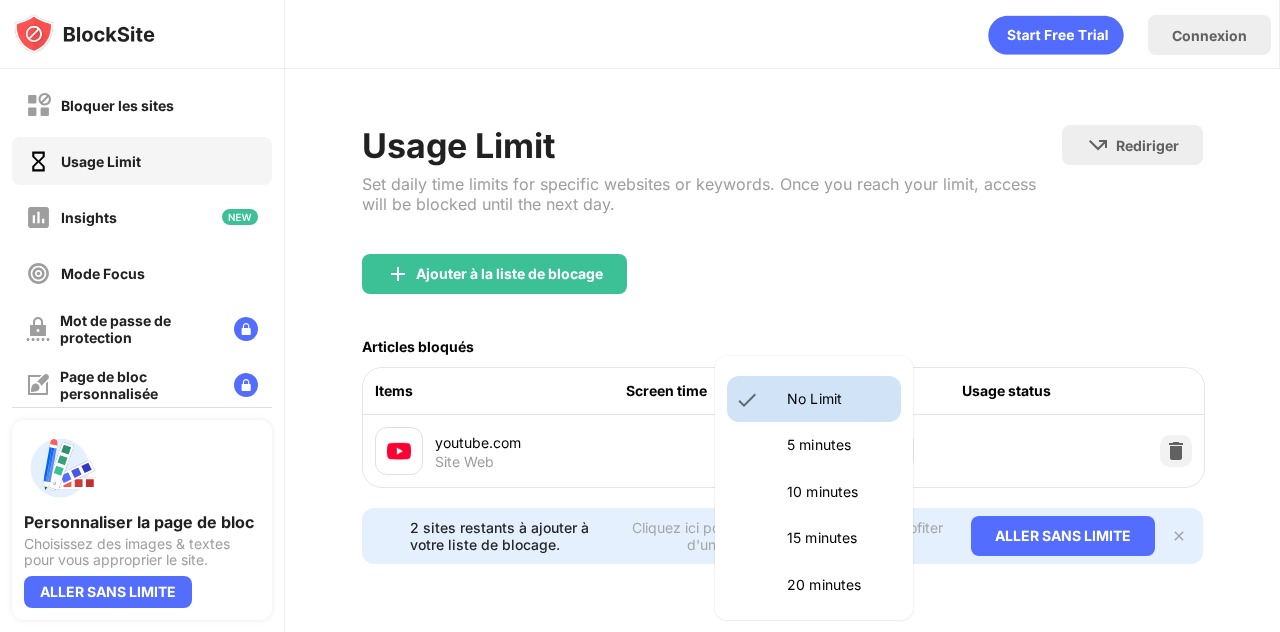 click on "Bloquer les sites Usage Limit Insights Mode Focus Mot de passe de protection Page de bloc personnalisée Paramêtres À propos Blocage Synchronisation avec d'autres appareils Désactivé Personnaliser la page de bloc Choisissez des images & textes pour vous approprier le site. ALLER SANS LIMITE Connexion Usage Limit Set daily time limits for specific websites or keywords. Once you reach your limit, access will be blocked until the next day. Rediriger Cliquez pour définir le site de redirection Ajouter à la liste de blocage Articles bloqués Items Screen time Daily limit Usage status youtube.com Site Web No Limit ******** ​ 2 sites restants à ajouter à votre liste de blocage. Cliquez ici pour vous mettre à niveau et profiter d'une liste de blocage illimitée. ALLER SANS LIMITE
No Limit 5 minutes 10 minutes 15 minutes 20 minutes 25 minutes 30 minutes 35 minutes 40 minutes 45 minutes 50 minutes 55 minutes 60 minutes 1.5 hours 2 hours 2.5 hours 3 hours 3.5 hours 4 hours 4.5 hours 5 hours 5.5 hours" at bounding box center (640, 316) 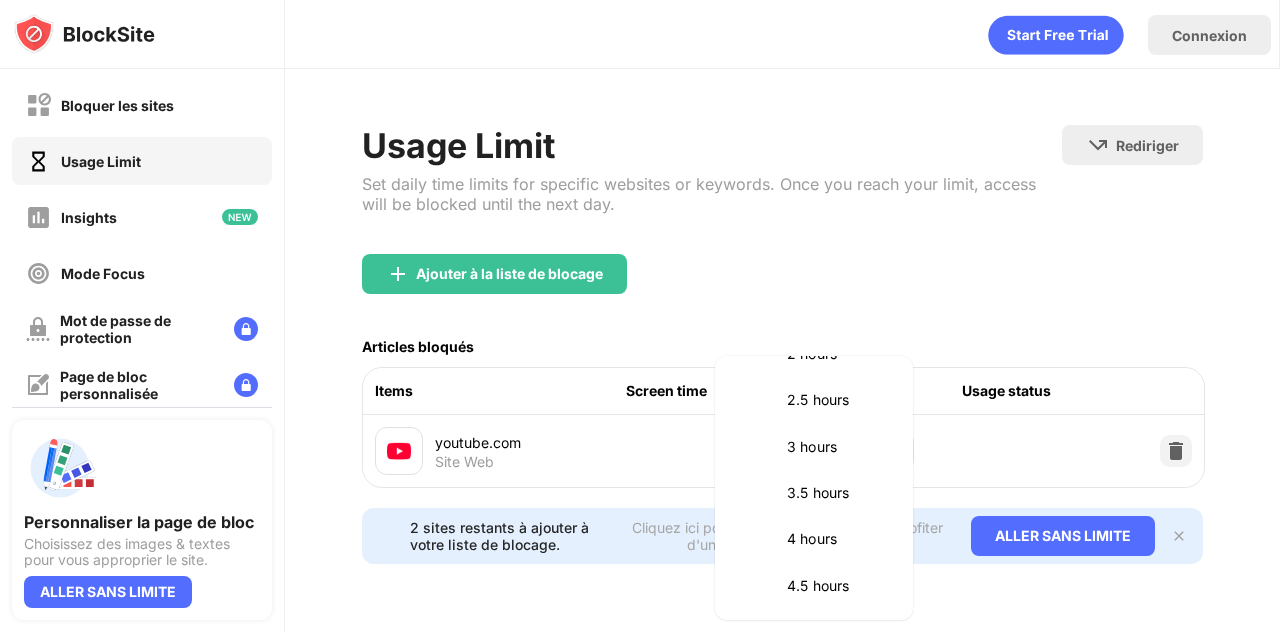 scroll, scrollTop: 692, scrollLeft: 0, axis: vertical 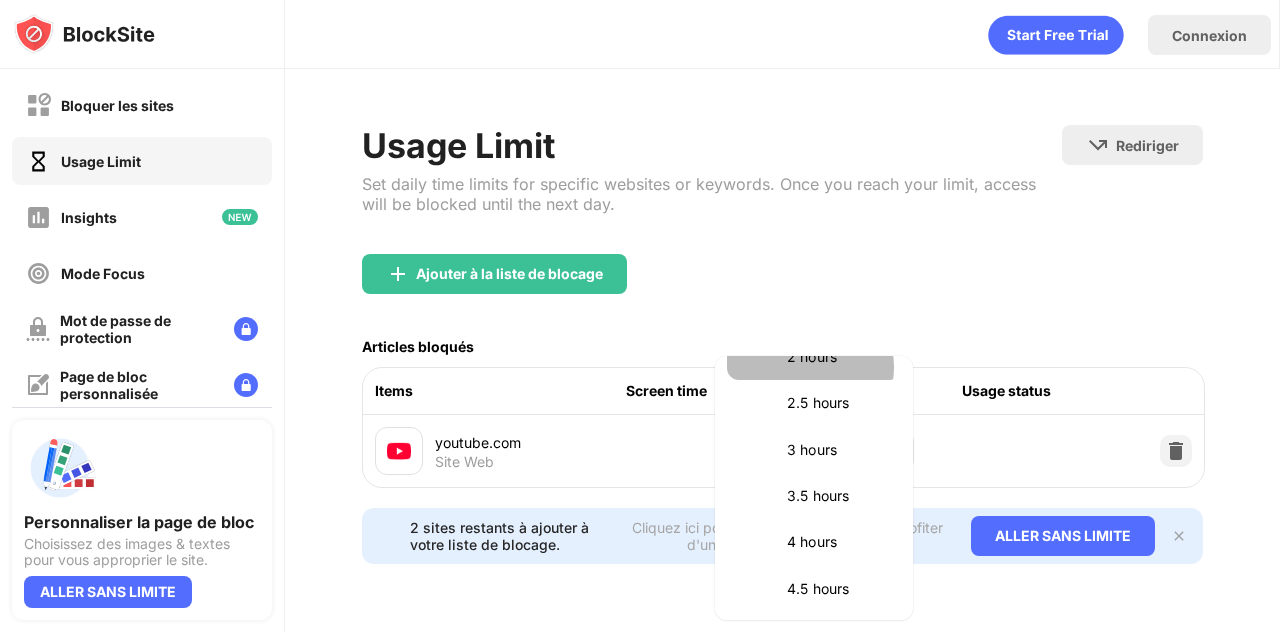 click on "2 hours" at bounding box center [838, 357] 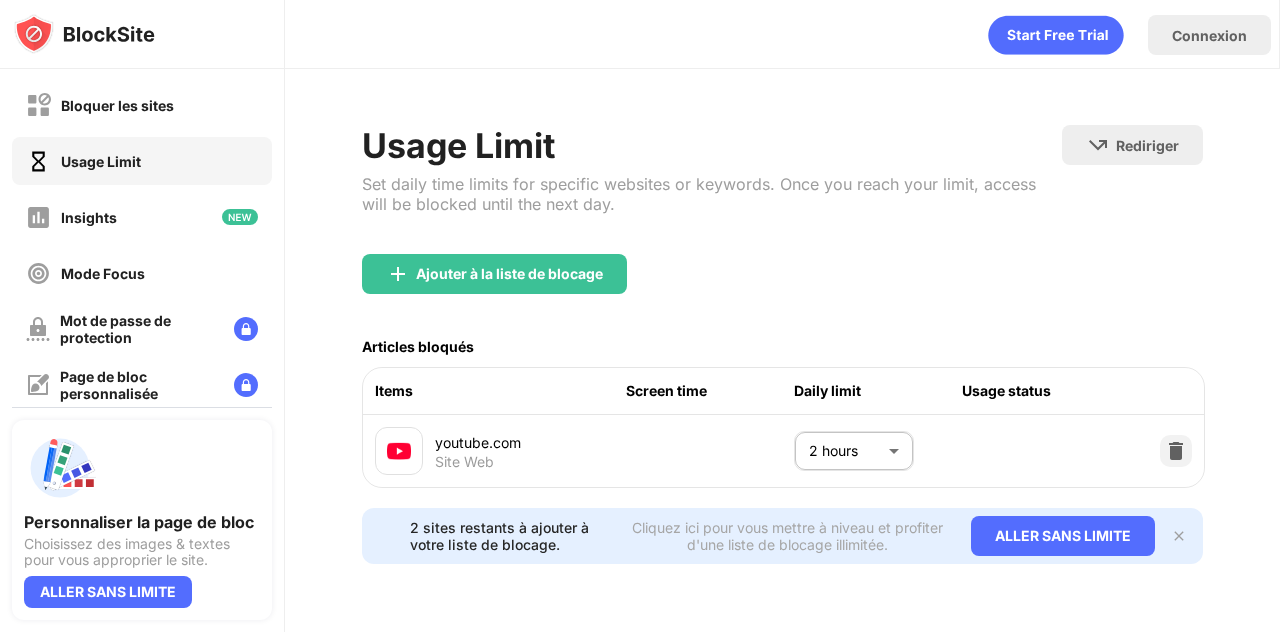 click on "Ajouter à la liste de blocage" at bounding box center [782, 290] 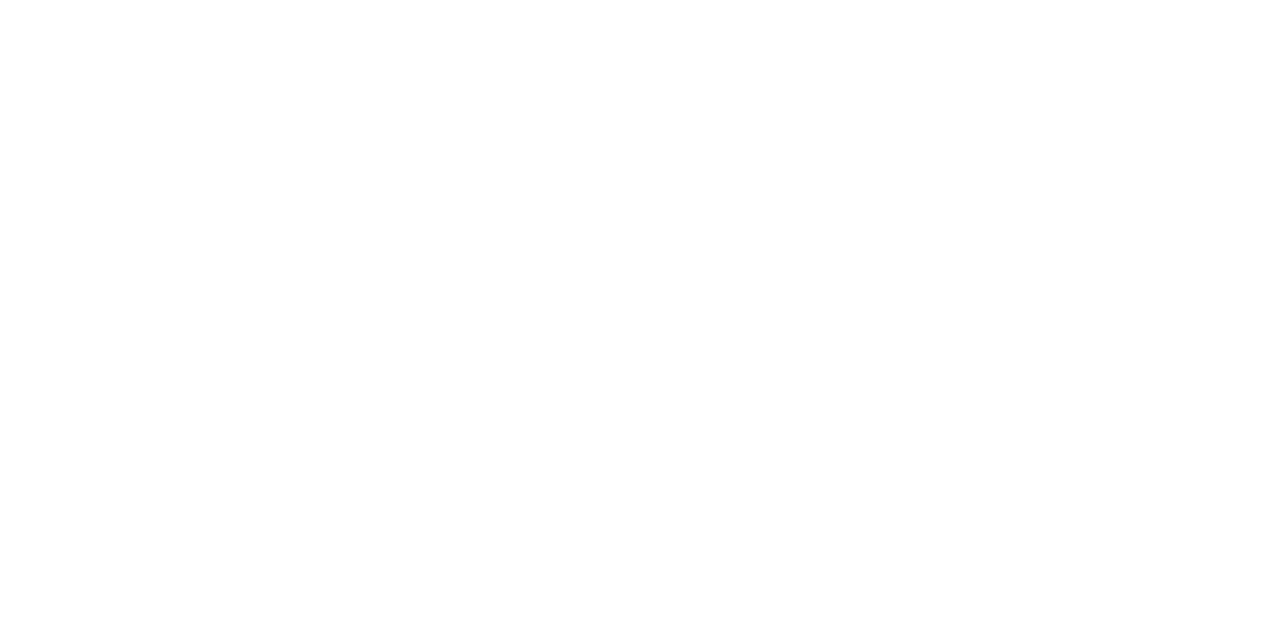 scroll, scrollTop: 0, scrollLeft: 0, axis: both 